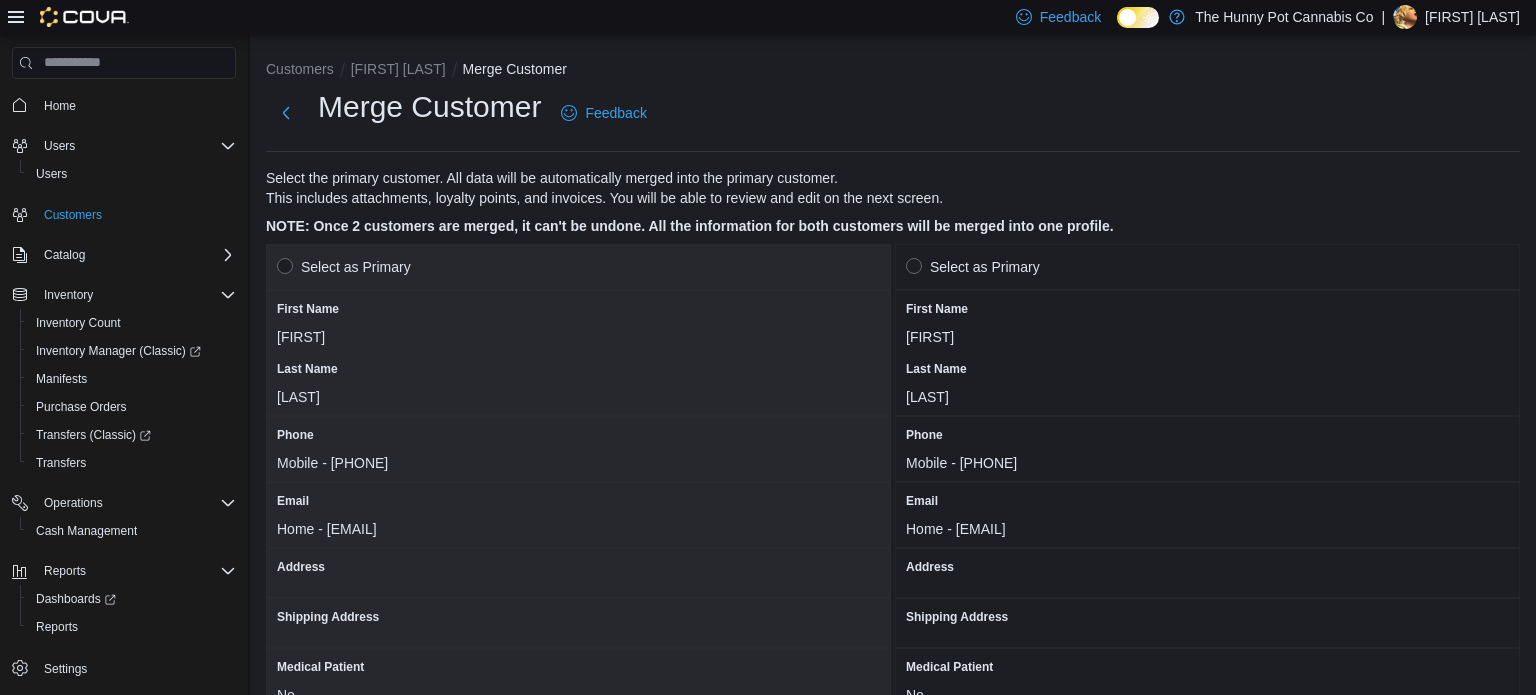 scroll, scrollTop: 1728, scrollLeft: 0, axis: vertical 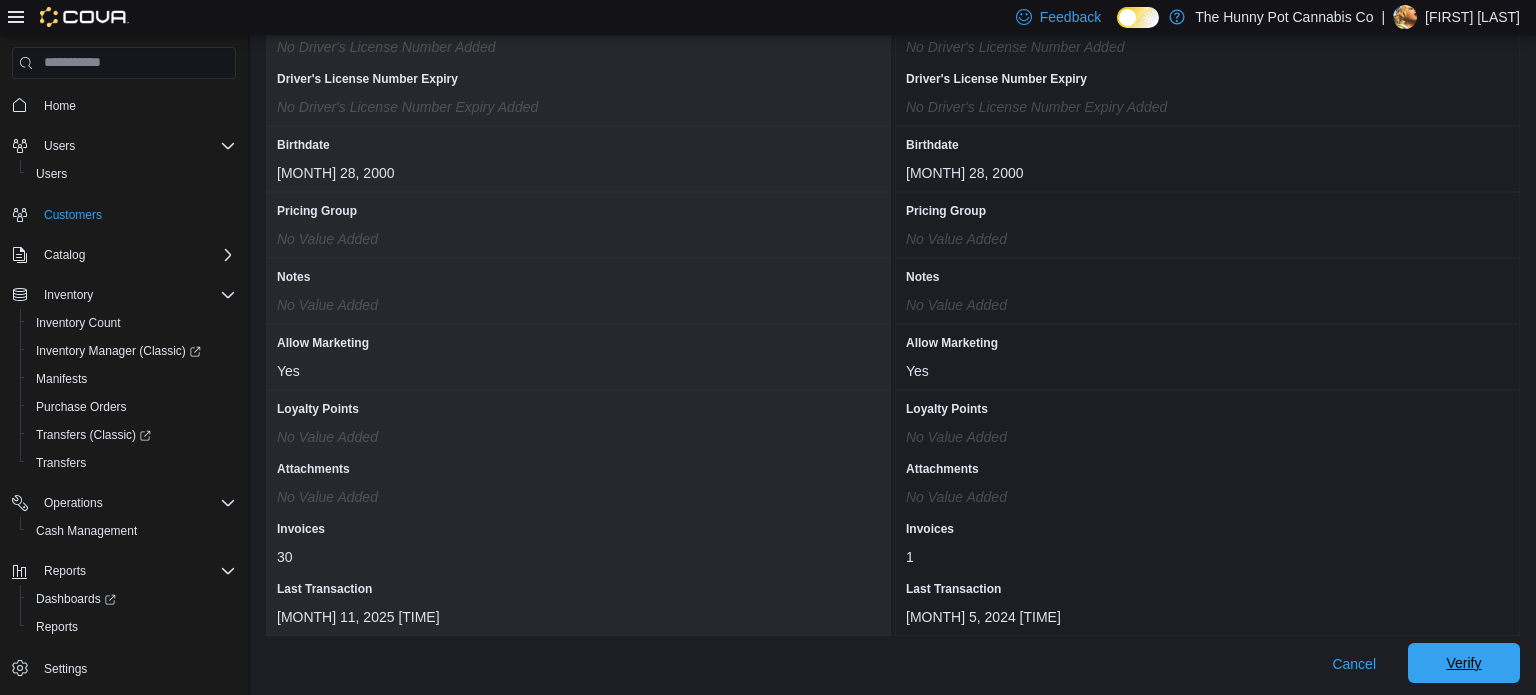 click on "Verify" at bounding box center (1464, 663) 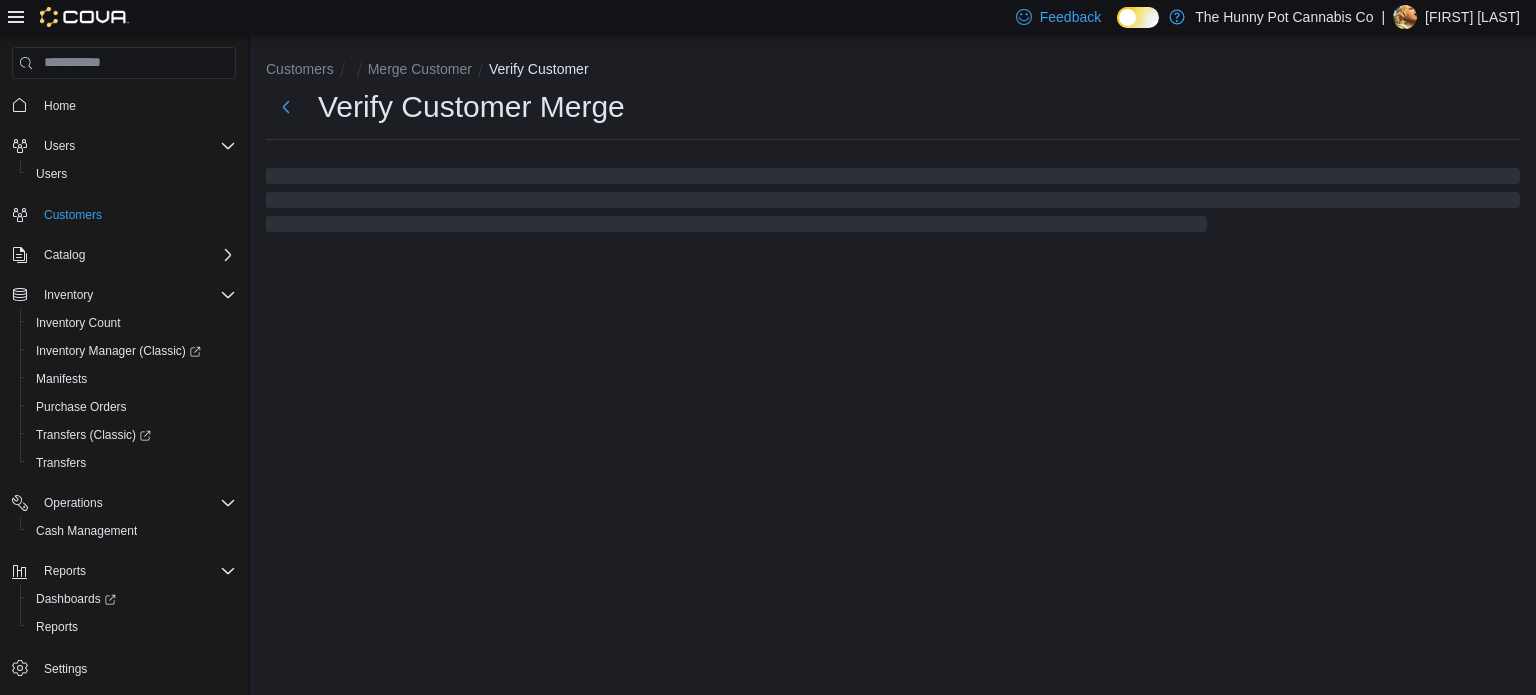 scroll, scrollTop: 0, scrollLeft: 0, axis: both 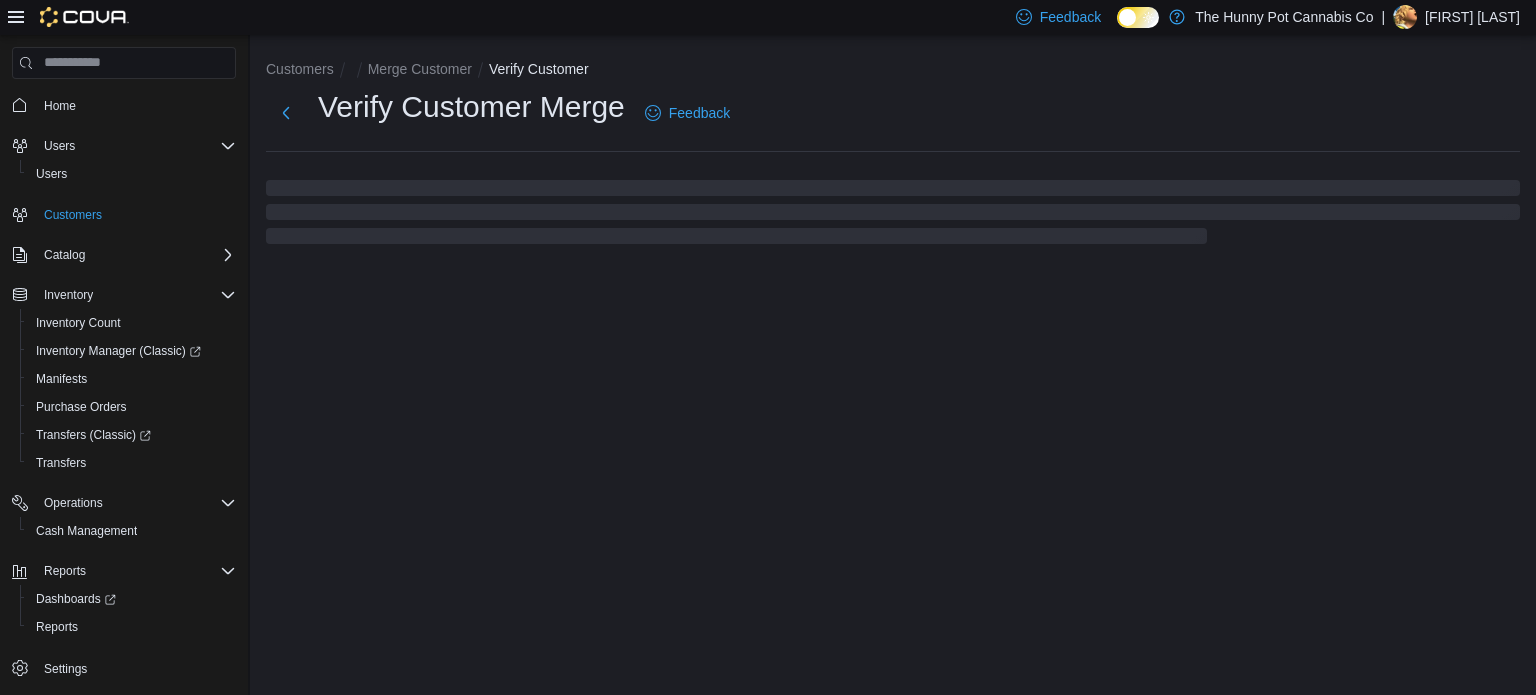 select on "******" 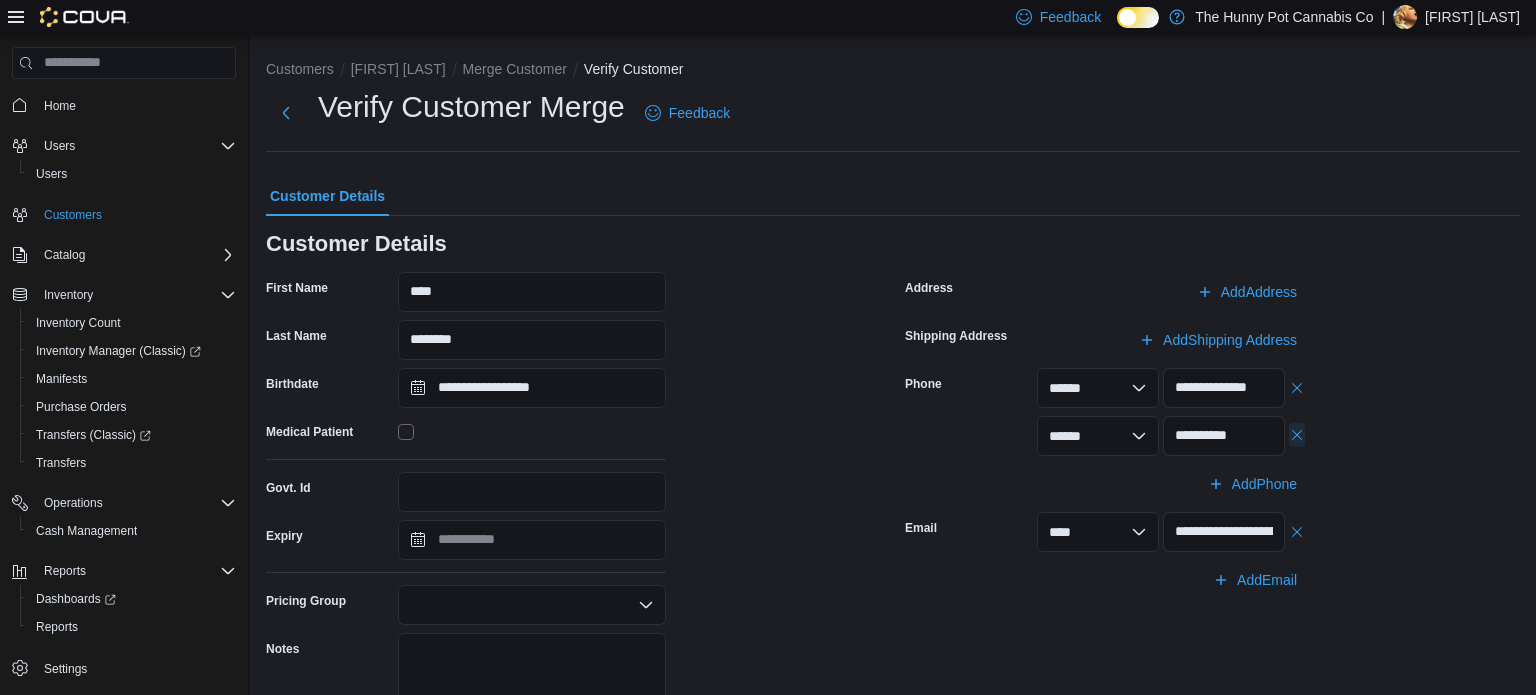 click at bounding box center (1297, 435) 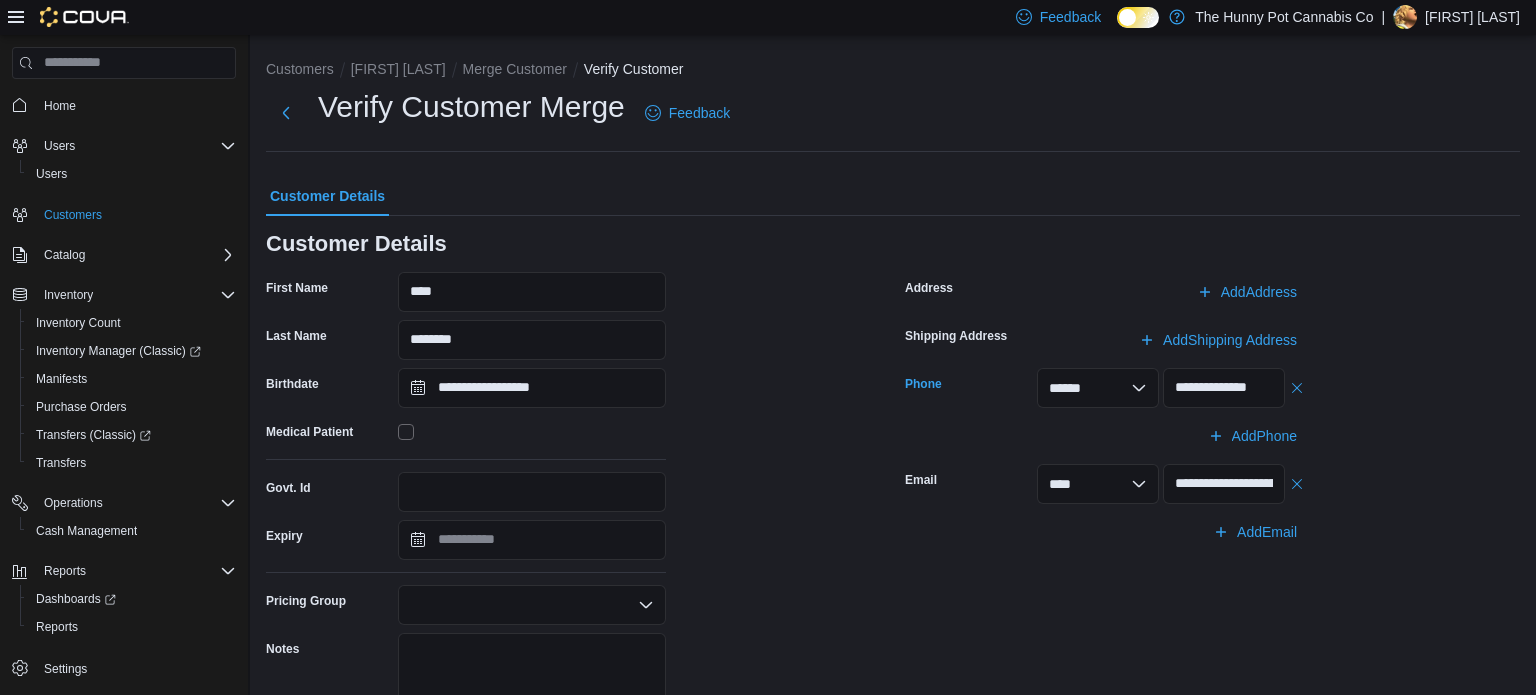 scroll, scrollTop: 234, scrollLeft: 0, axis: vertical 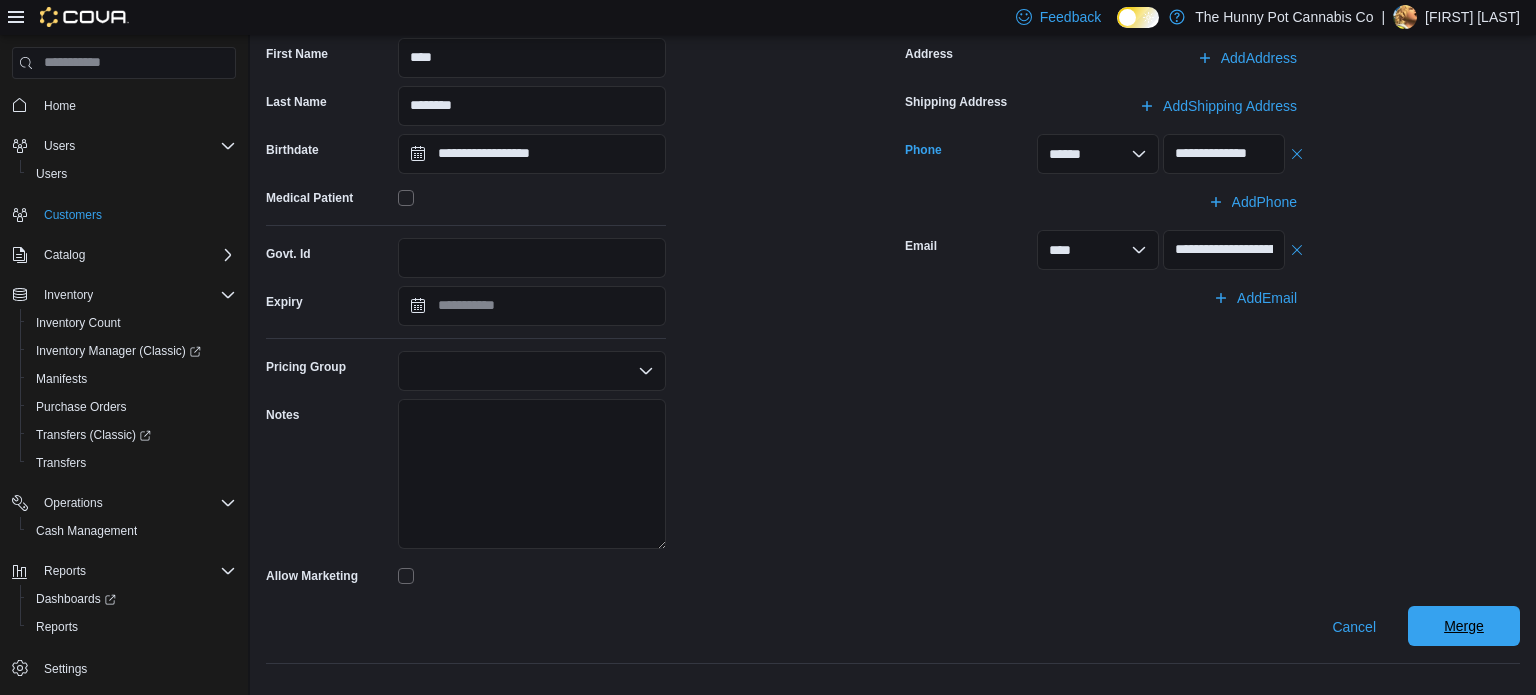 click on "Merge" at bounding box center [1464, 626] 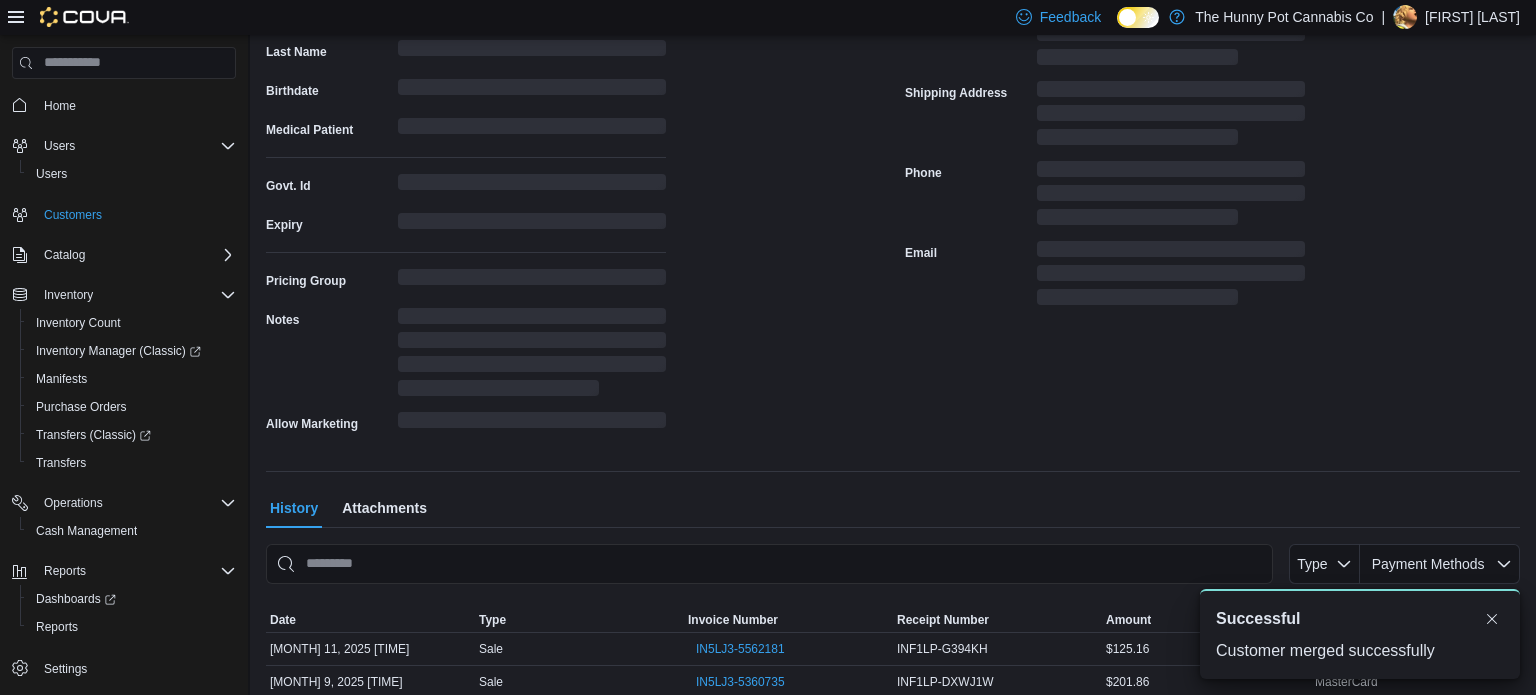 scroll, scrollTop: 0, scrollLeft: 0, axis: both 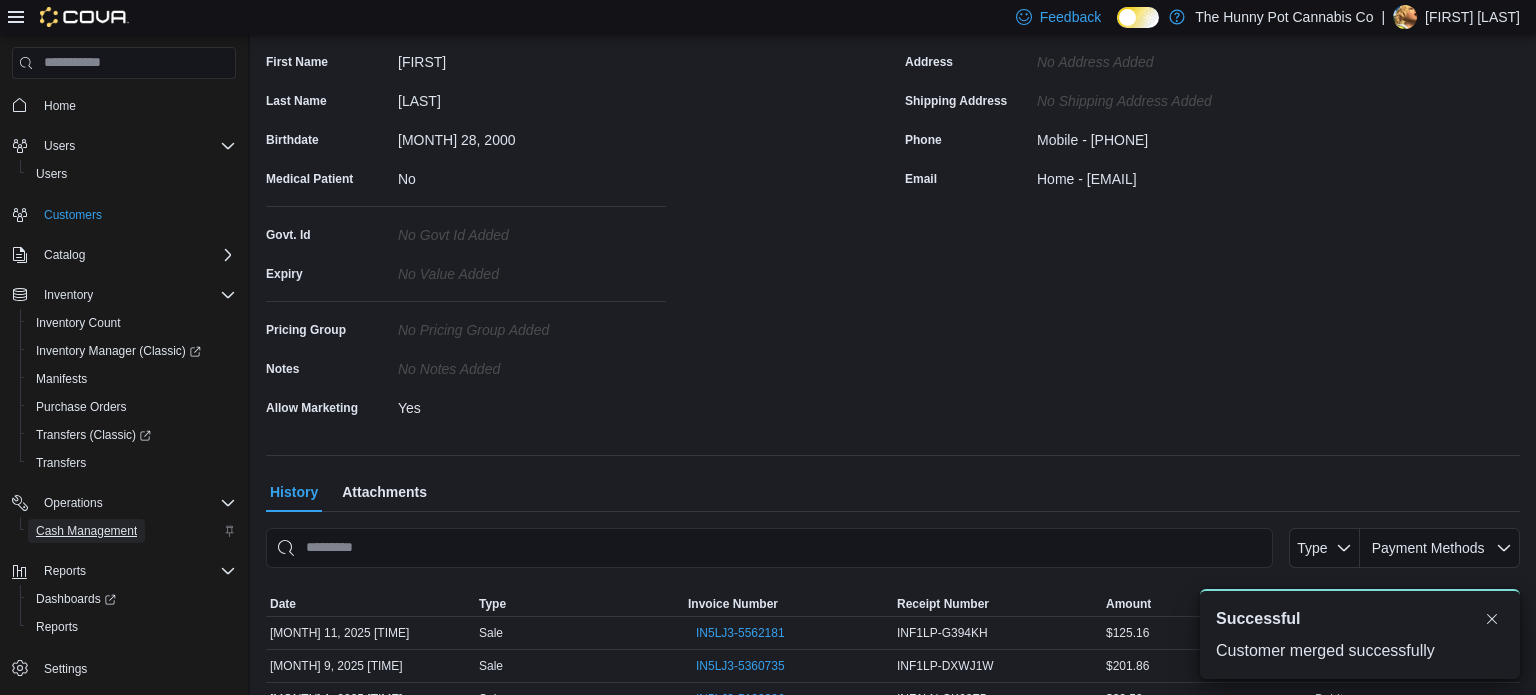 click on "Cash Management" at bounding box center (86, 531) 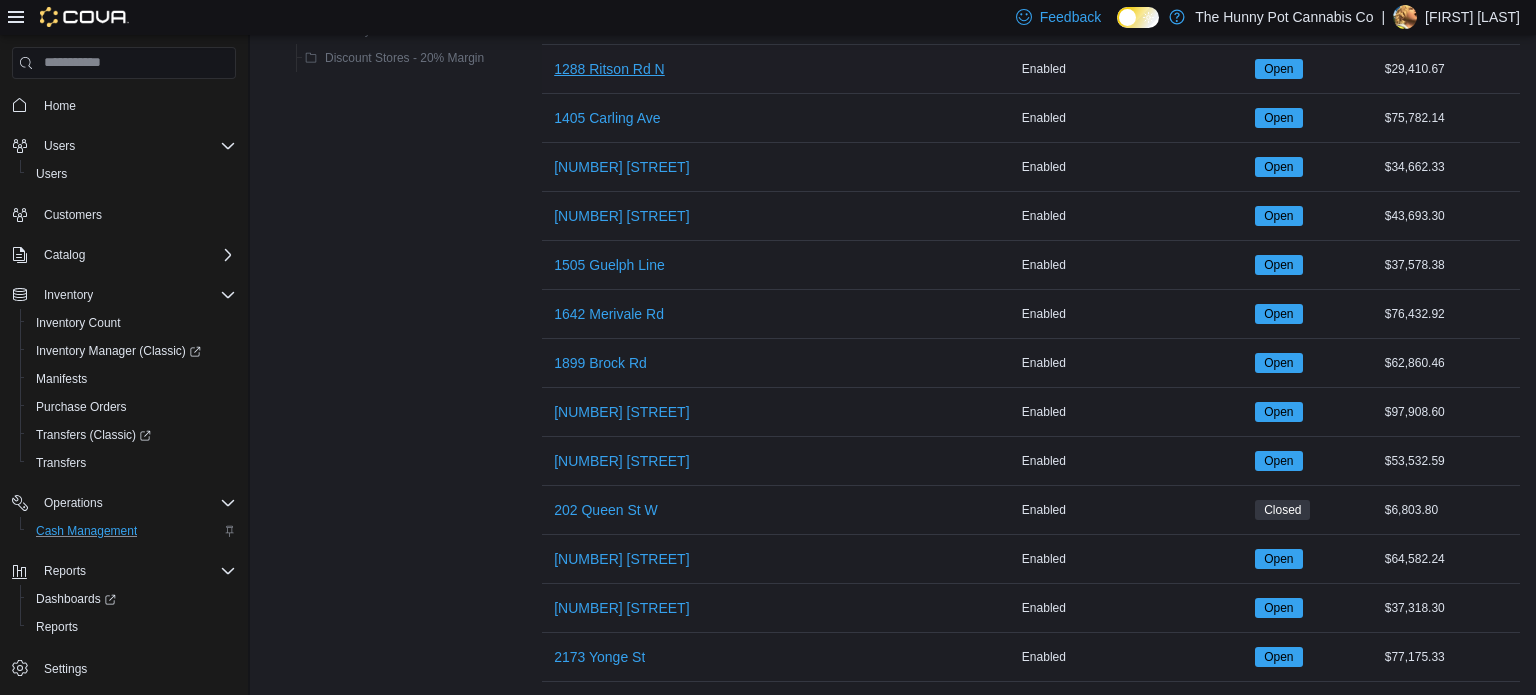 scroll, scrollTop: 509, scrollLeft: 0, axis: vertical 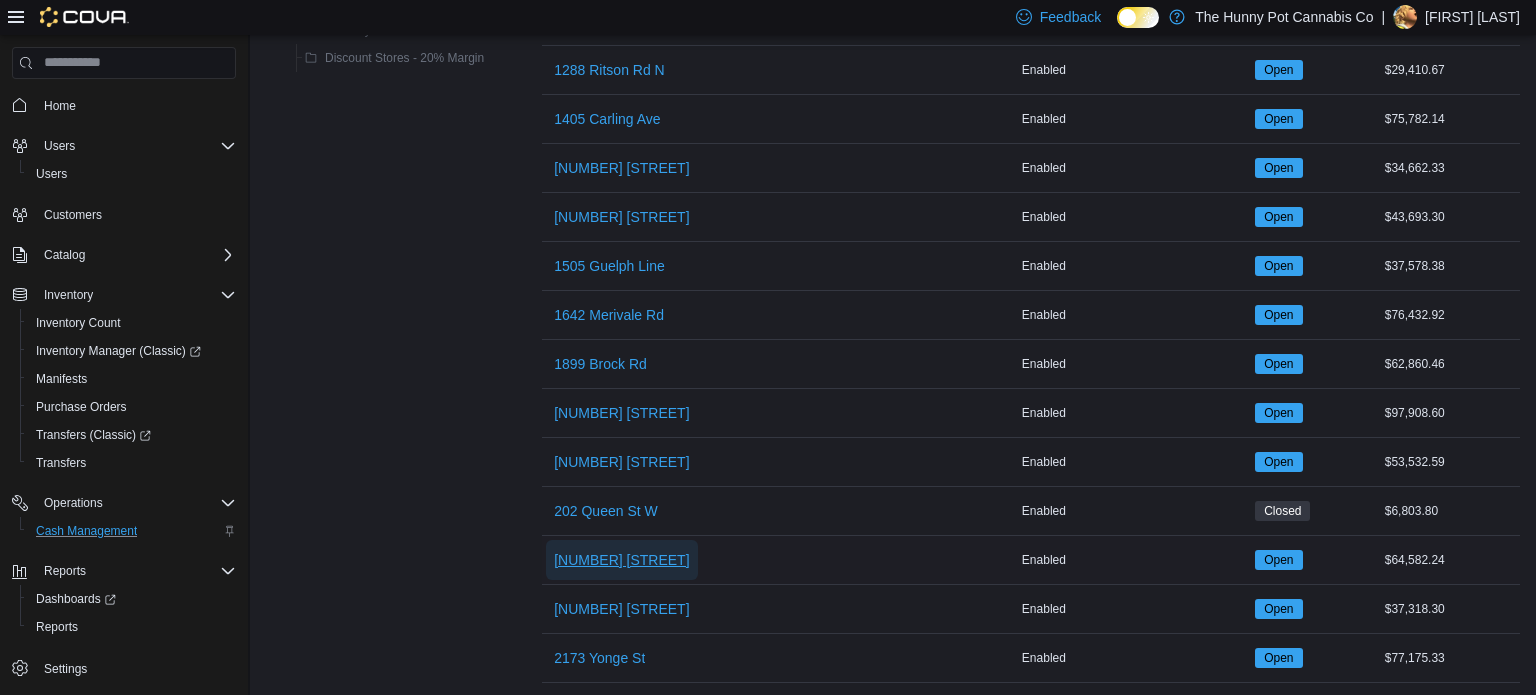 click on "[NUMBER] [STREET]" at bounding box center (621, 560) 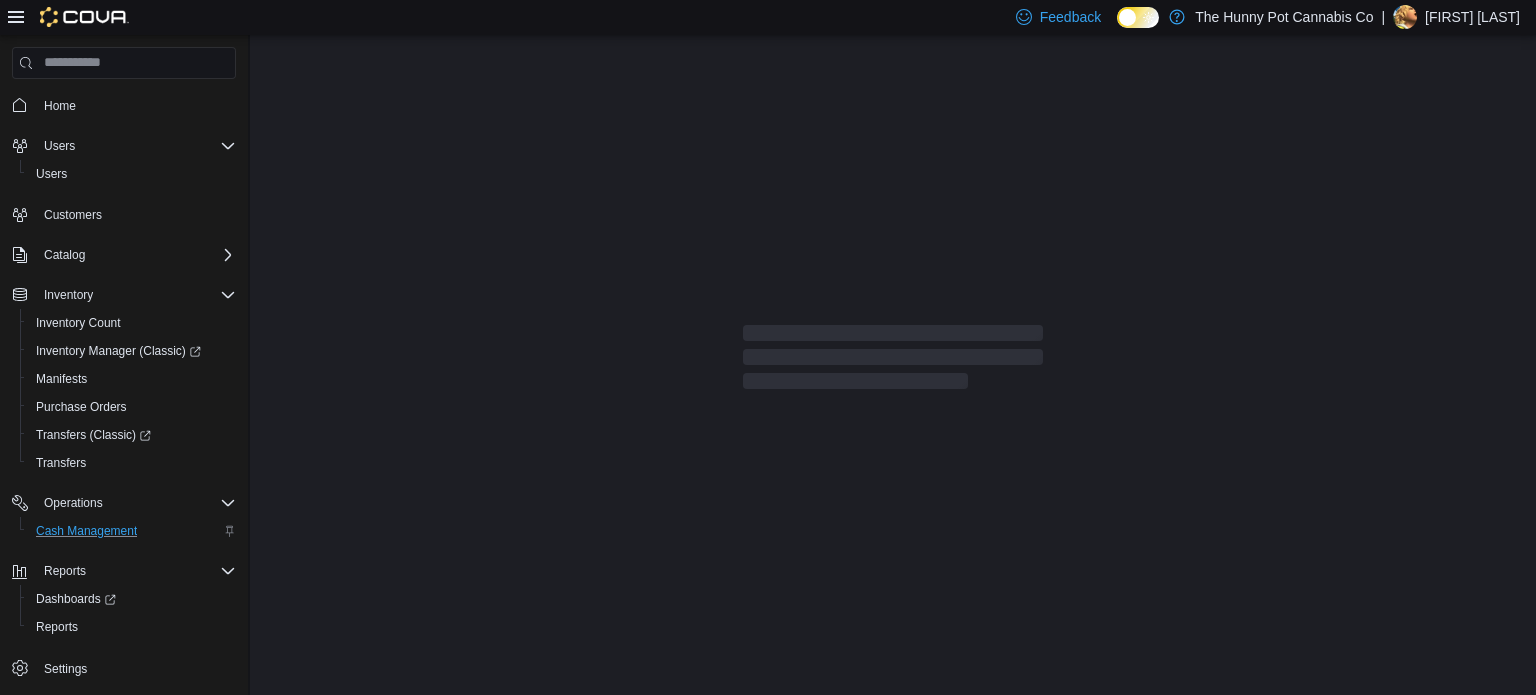 scroll, scrollTop: 0, scrollLeft: 0, axis: both 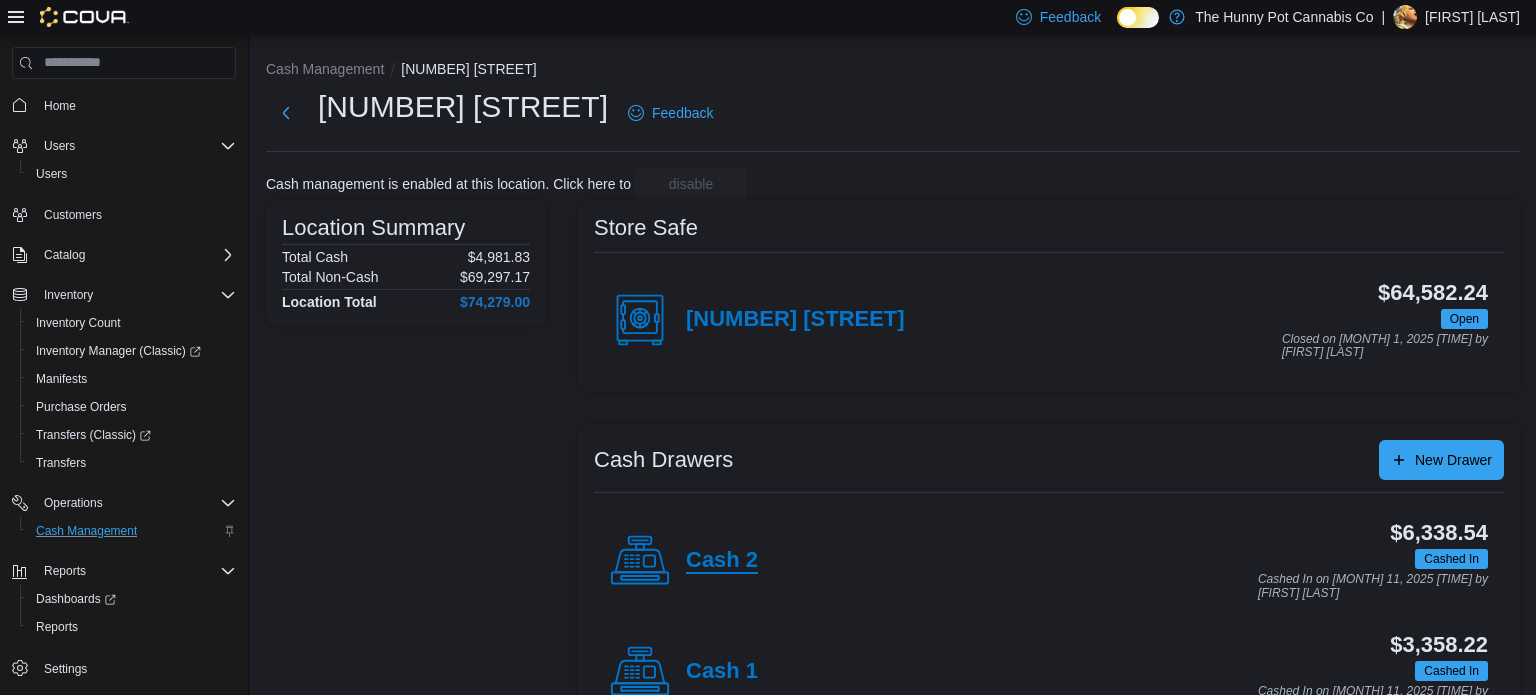 click on "Cash 2" at bounding box center (722, 561) 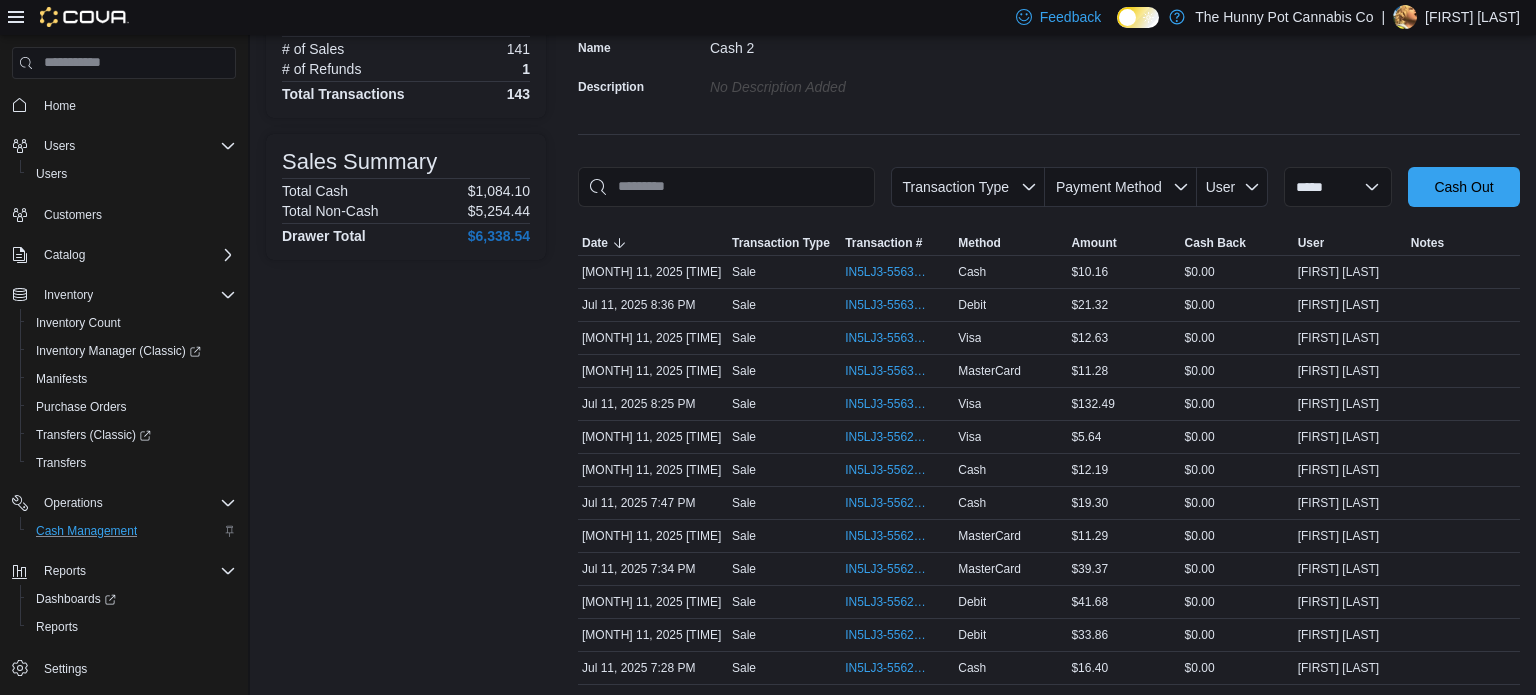 scroll, scrollTop: 0, scrollLeft: 0, axis: both 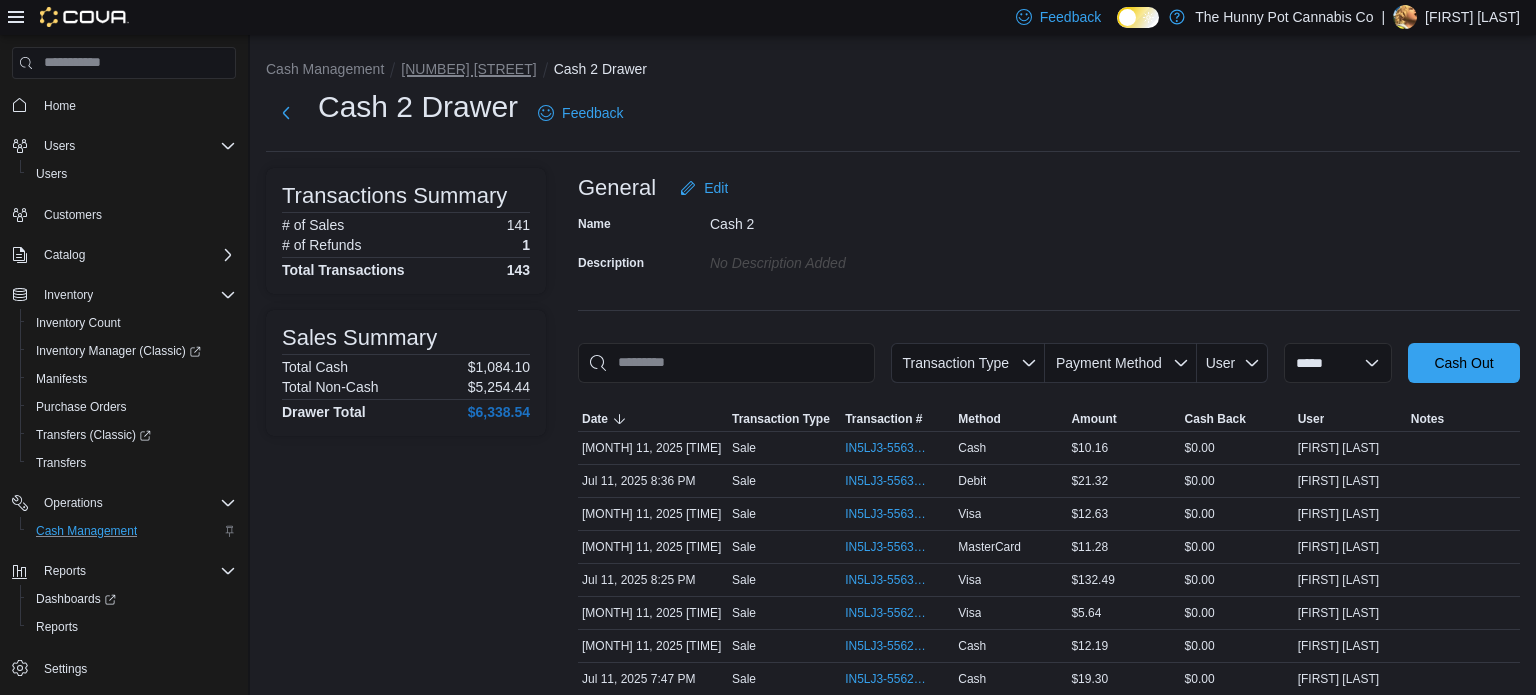 click on "[NUMBER] [STREET]" at bounding box center [468, 69] 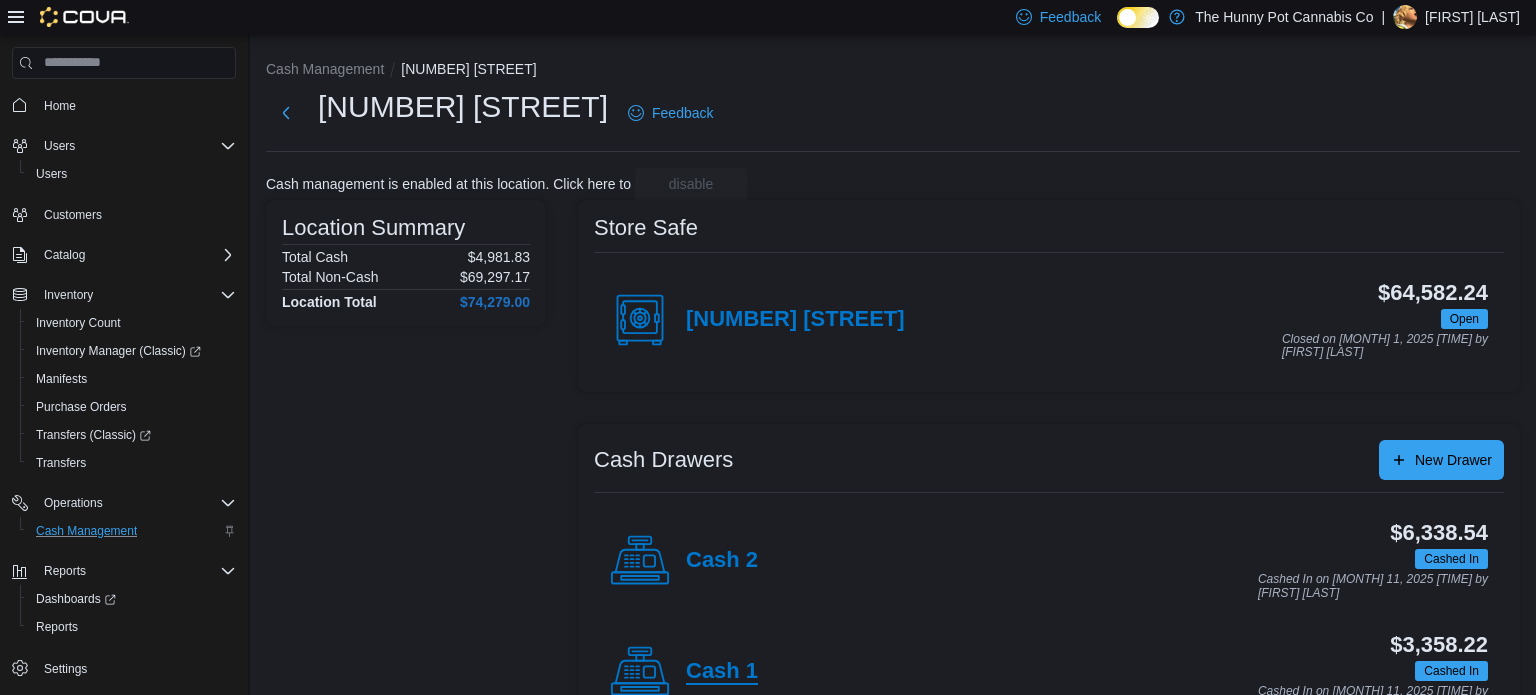 click on "Cash 1" at bounding box center (722, 672) 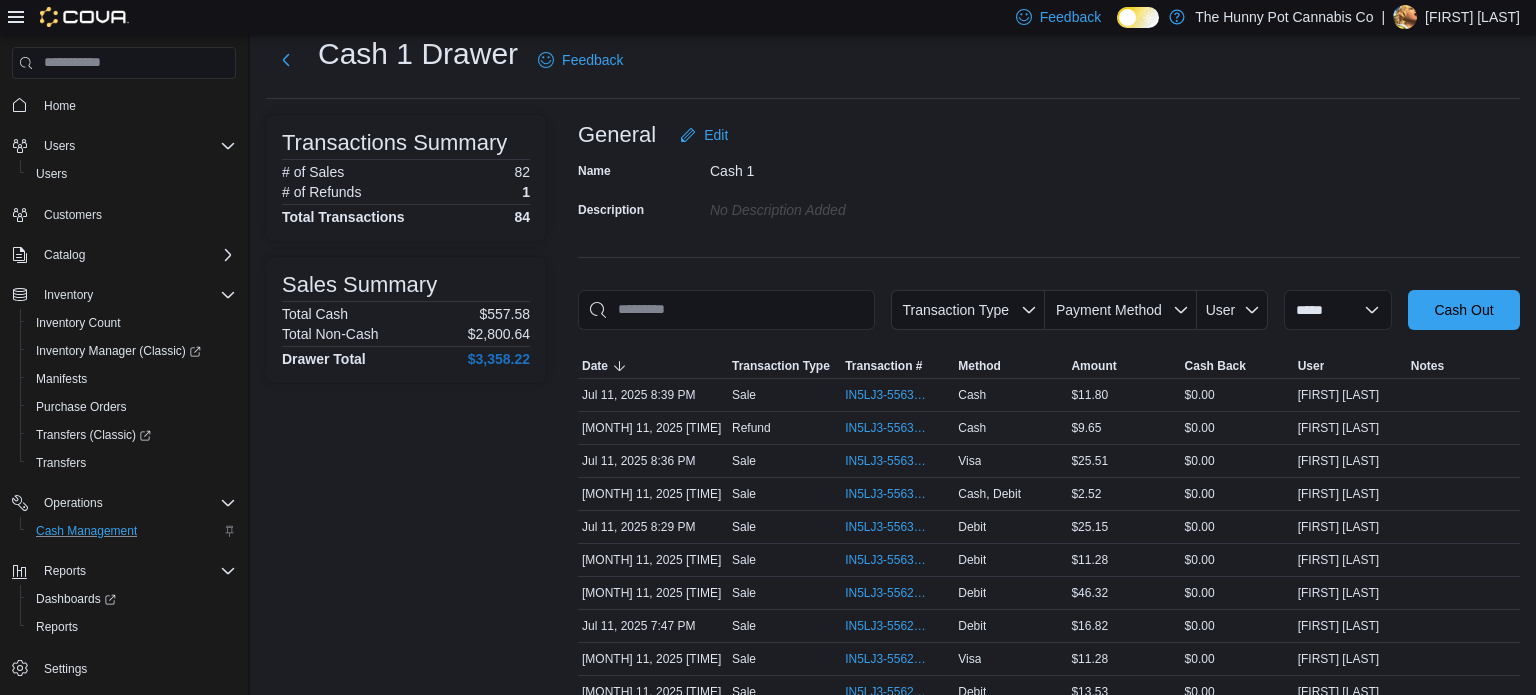 scroll, scrollTop: 68, scrollLeft: 0, axis: vertical 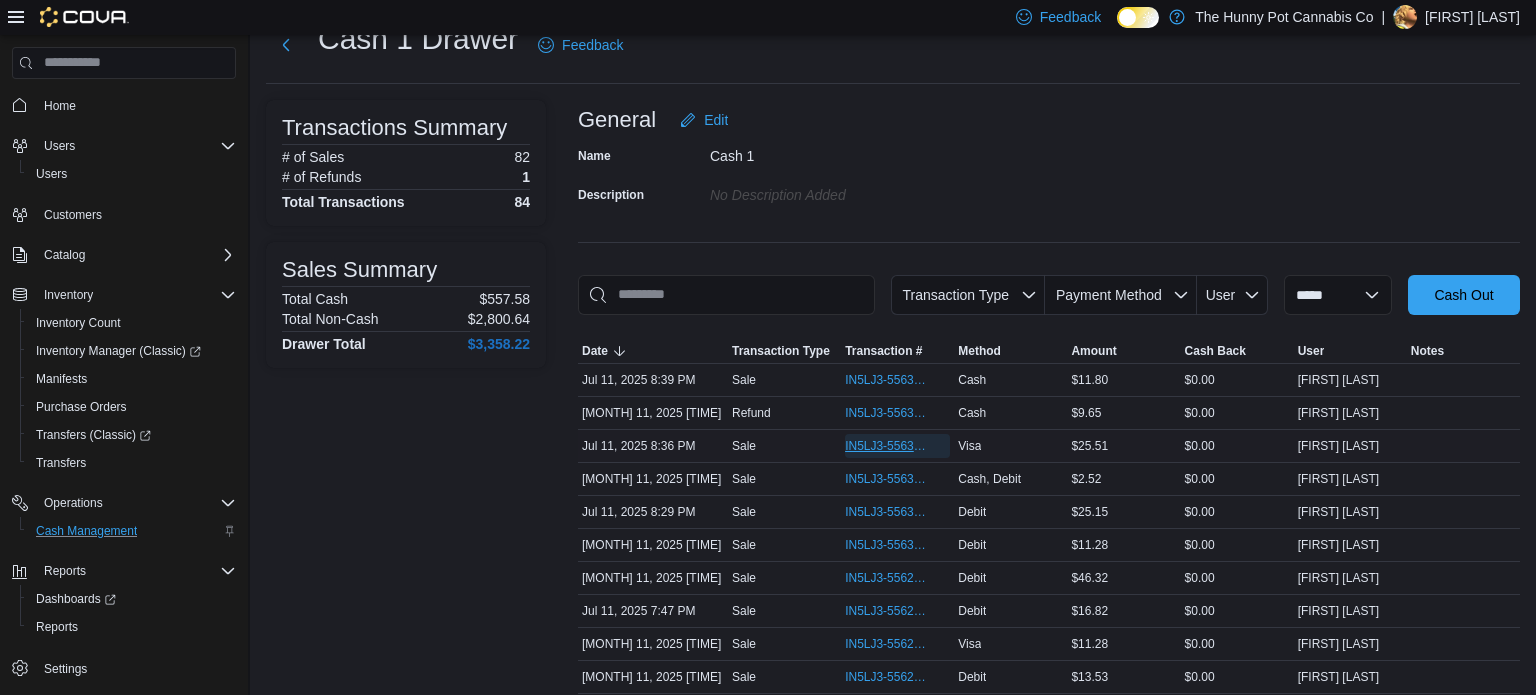 click on "IN5LJ3-5563146" at bounding box center [887, 446] 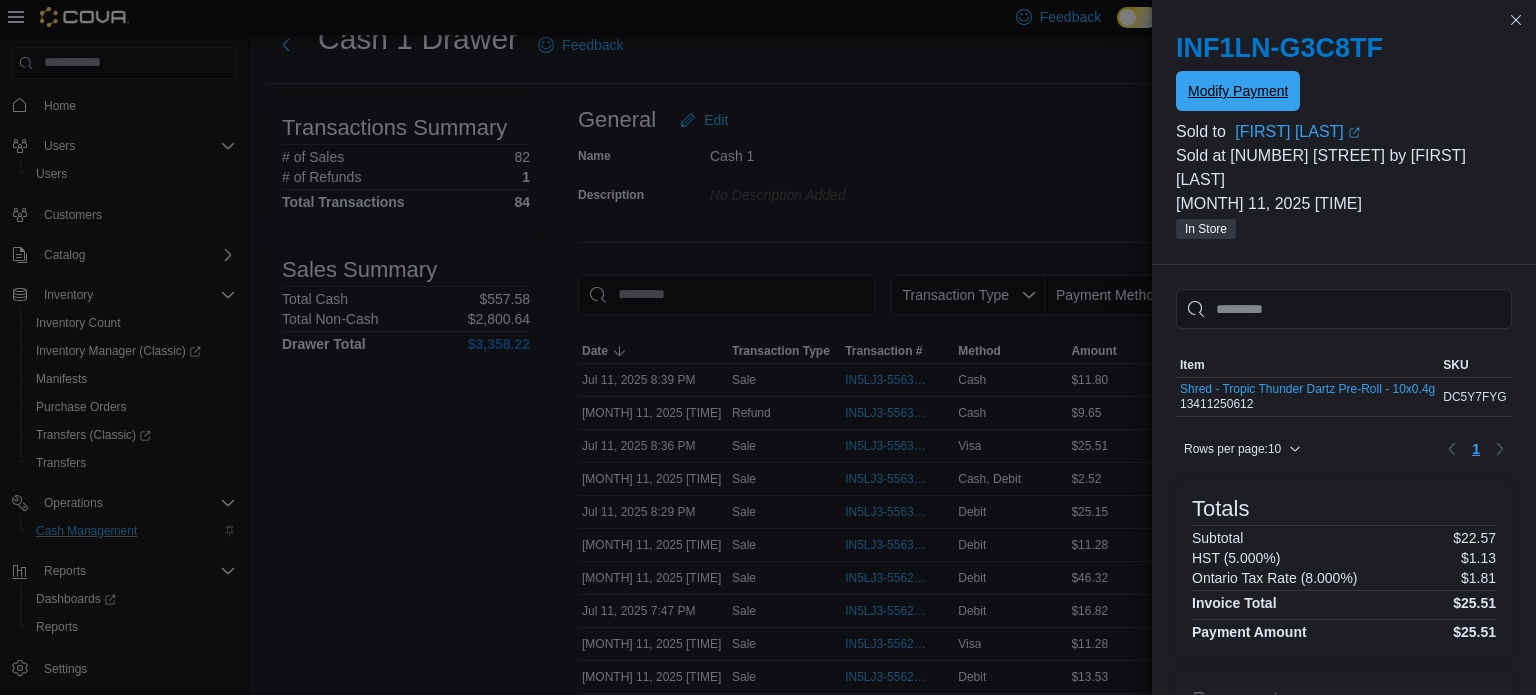 click on "Modify Payment" at bounding box center (1238, 91) 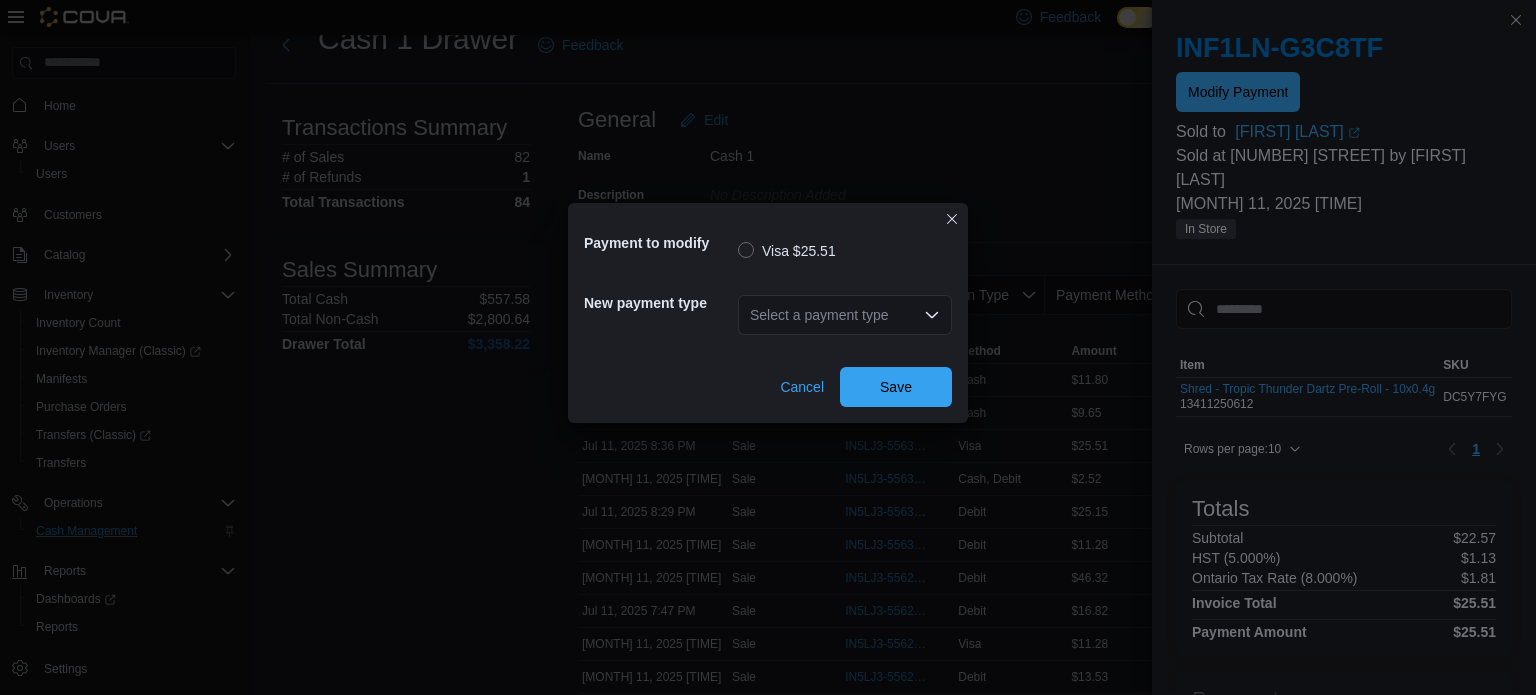 click on "Select a payment type" at bounding box center (845, 315) 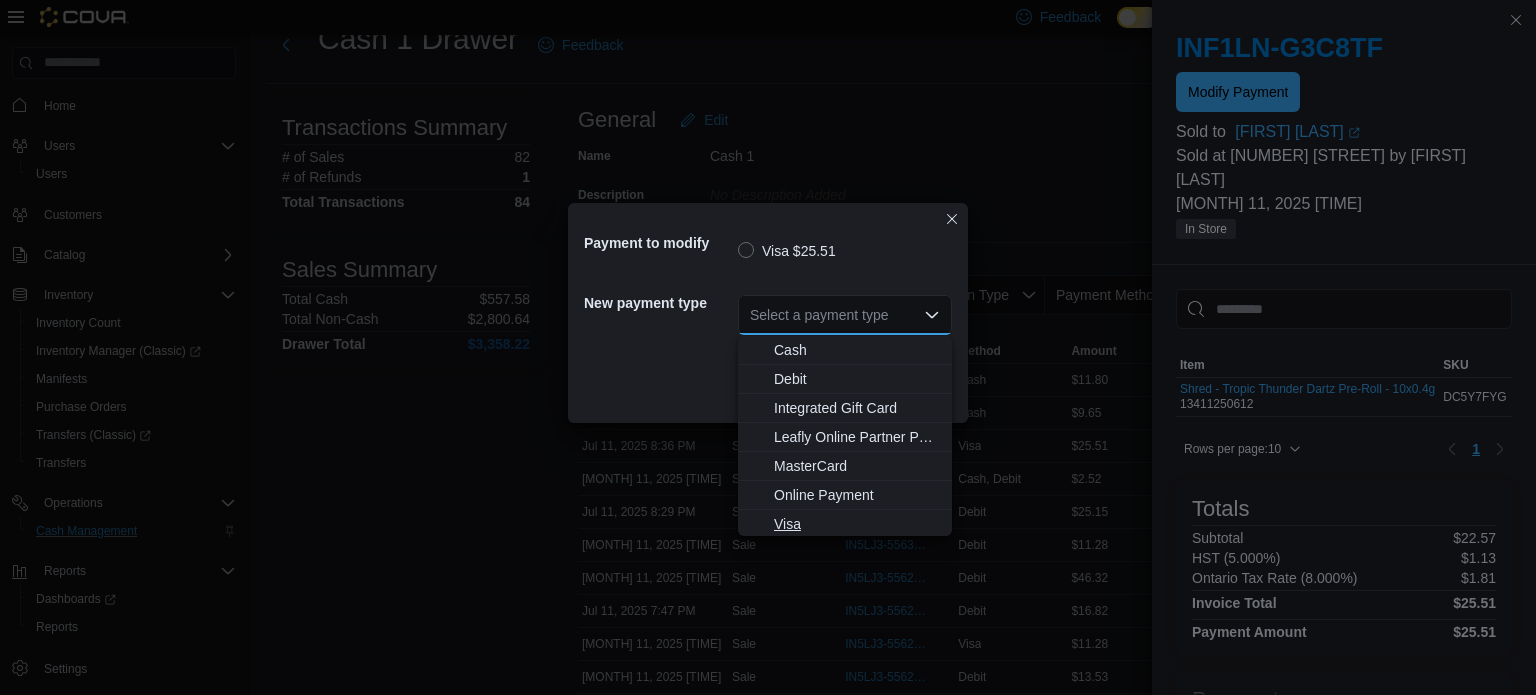 click on "Visa" at bounding box center [857, 524] 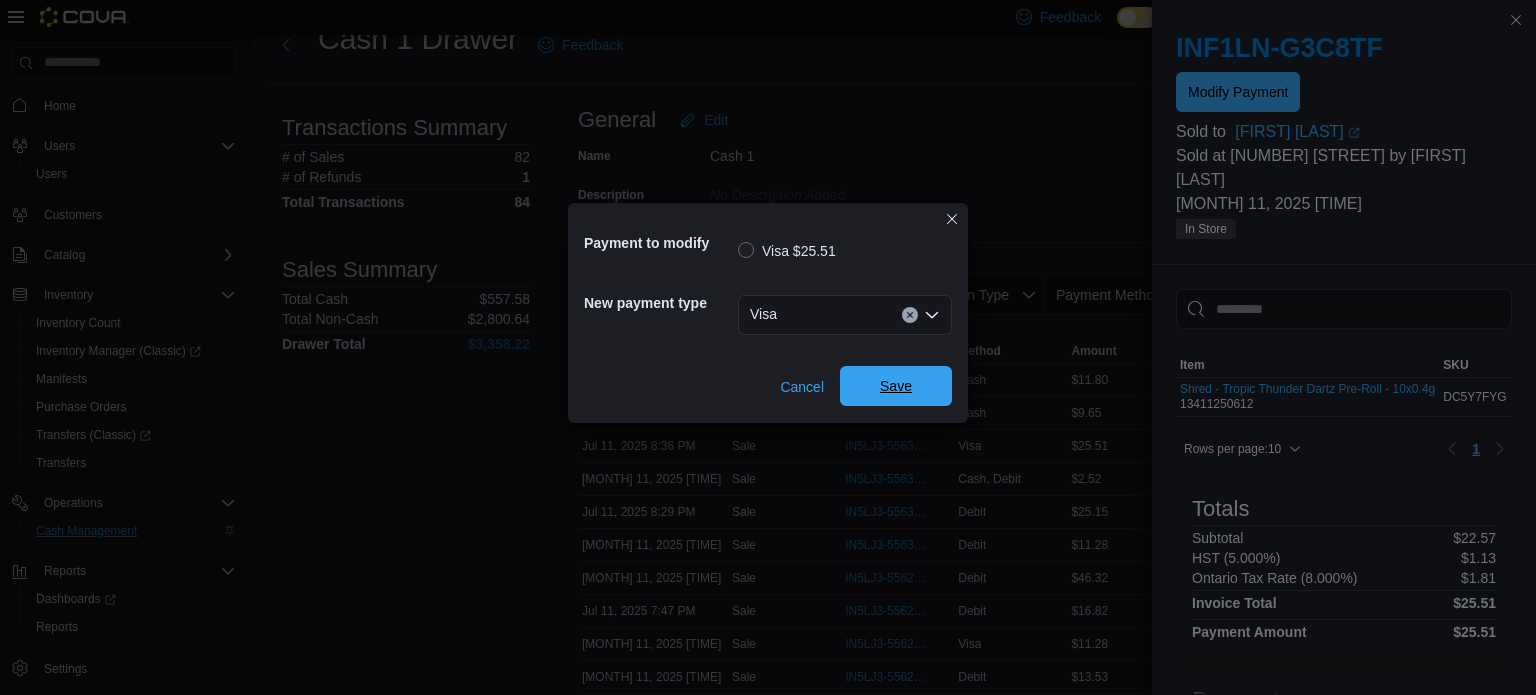 click on "Save" at bounding box center (896, 386) 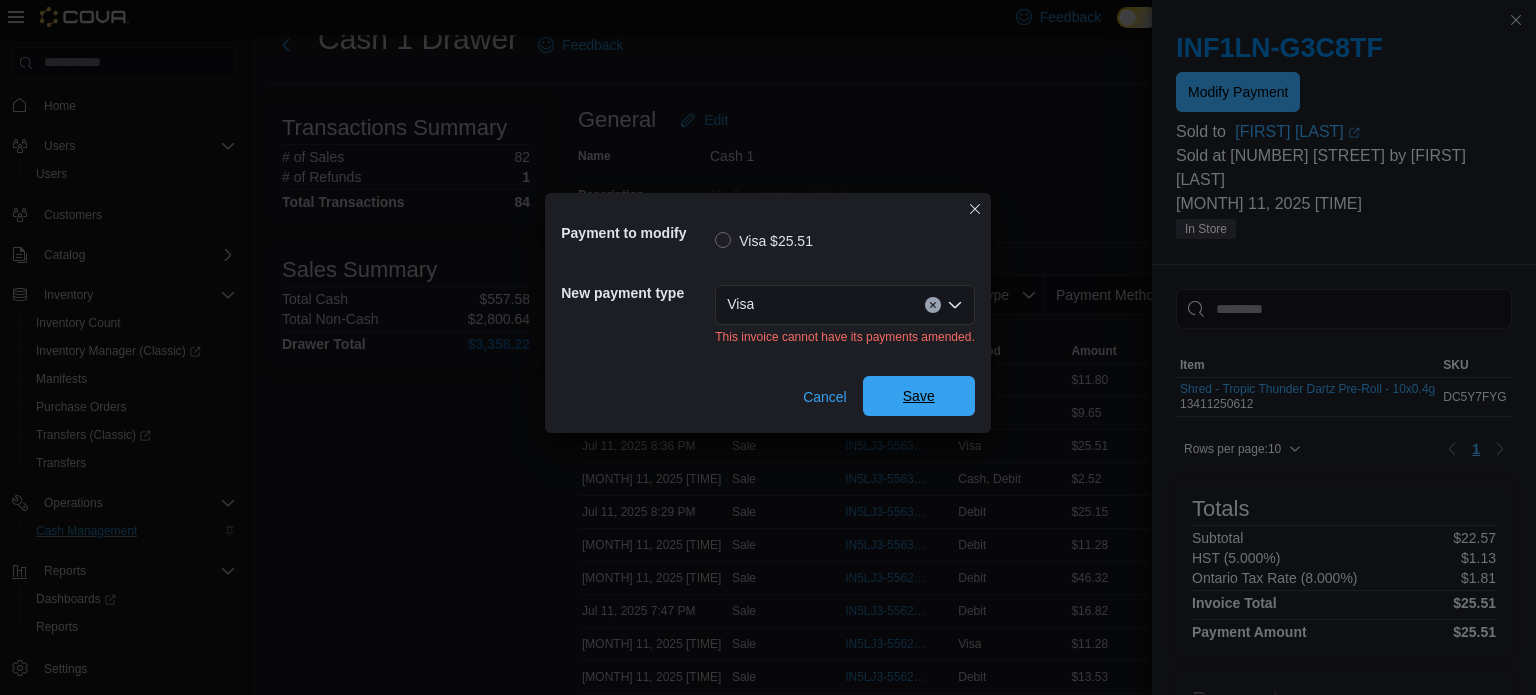 scroll, scrollTop: 0, scrollLeft: 0, axis: both 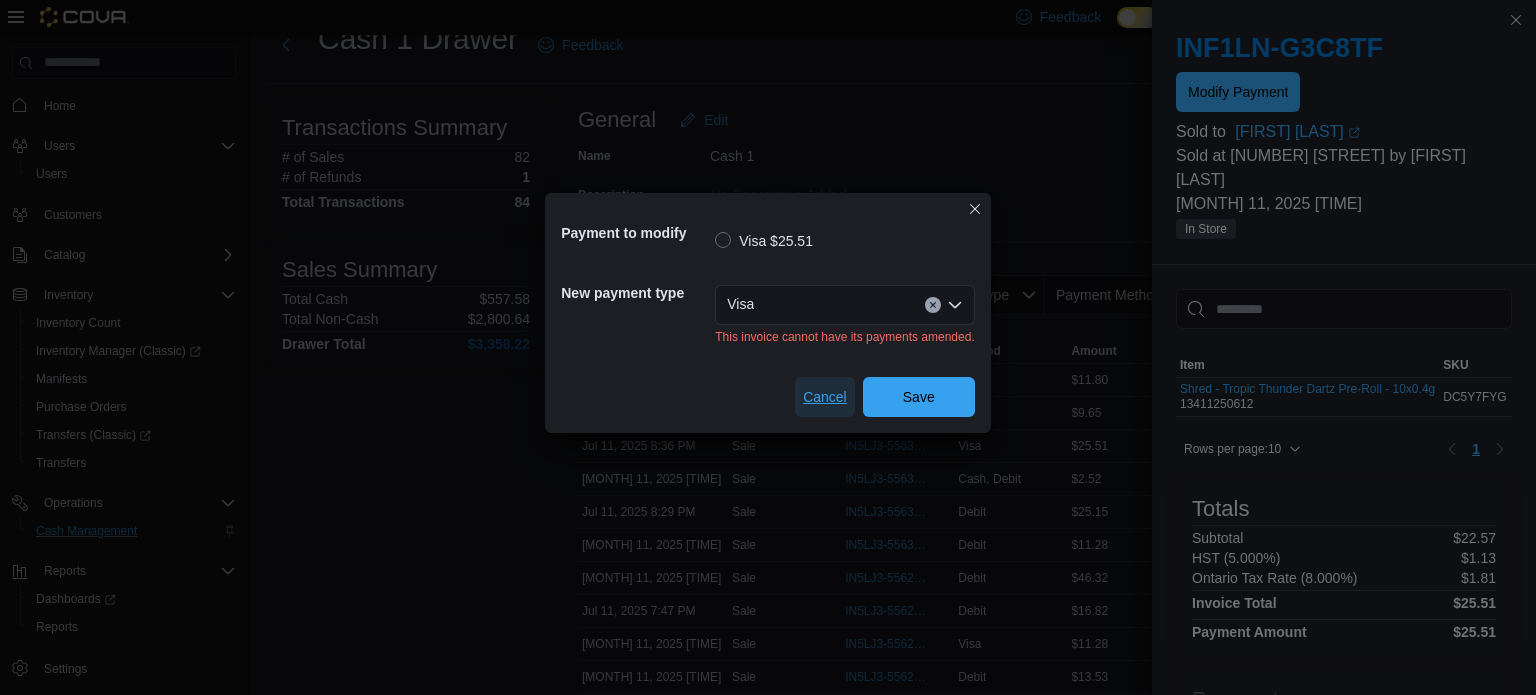 click on "Cancel" at bounding box center (825, 397) 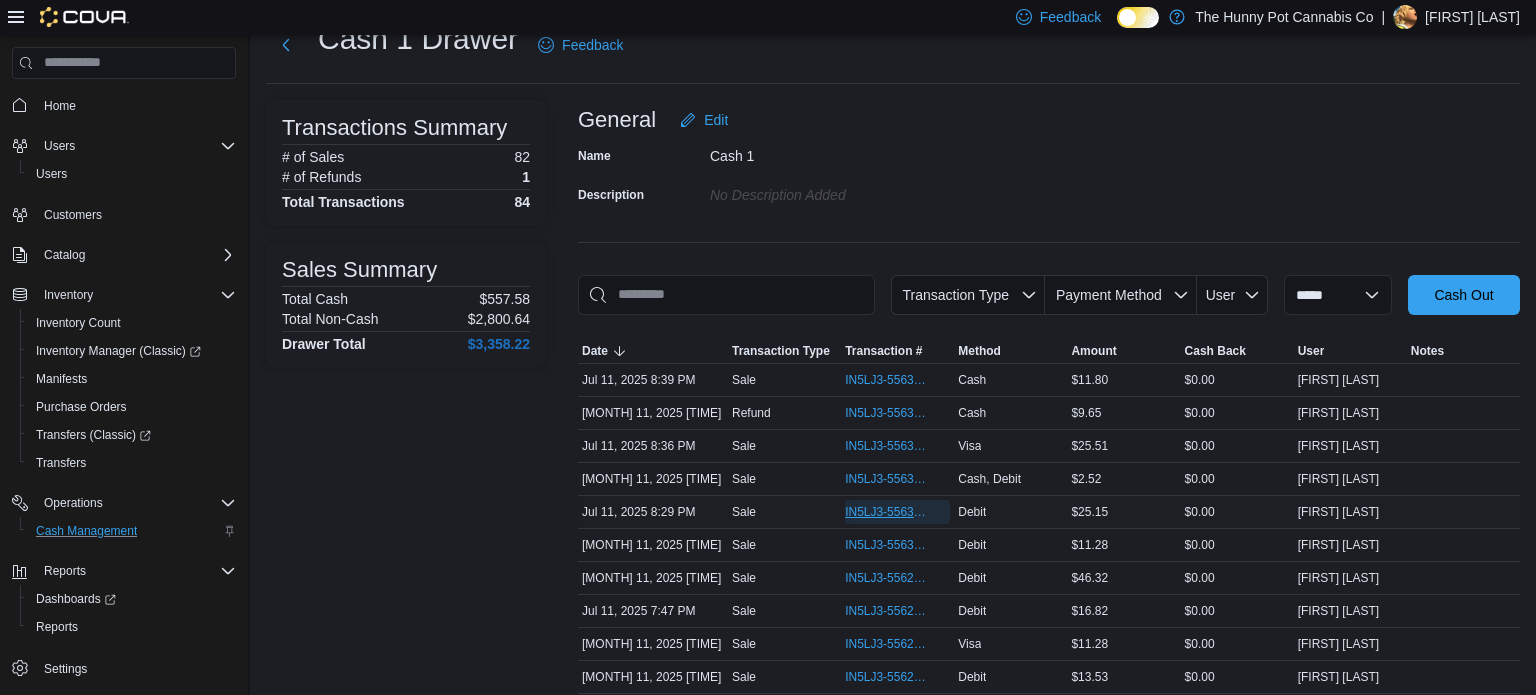 click on "IN5LJ3-5563069" at bounding box center (887, 512) 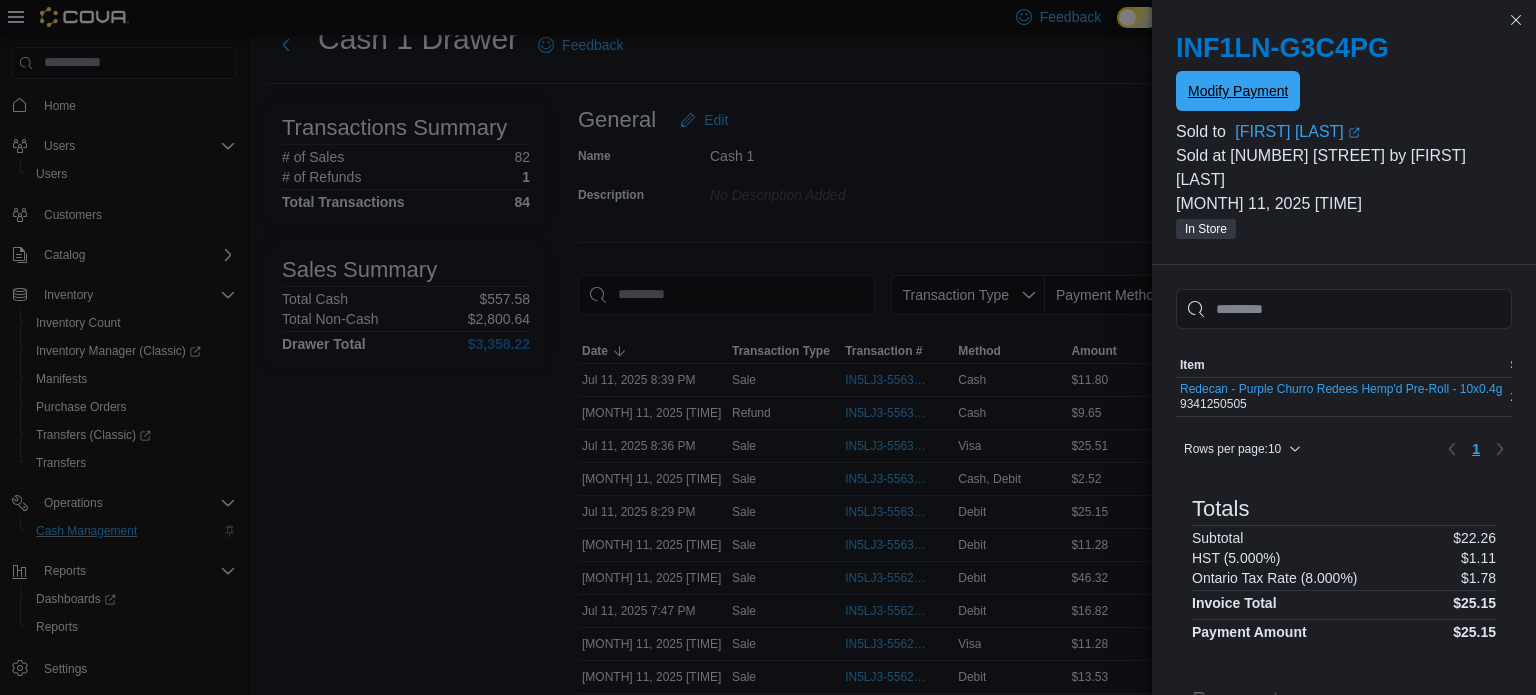 click on "Modify Payment" at bounding box center (1238, 91) 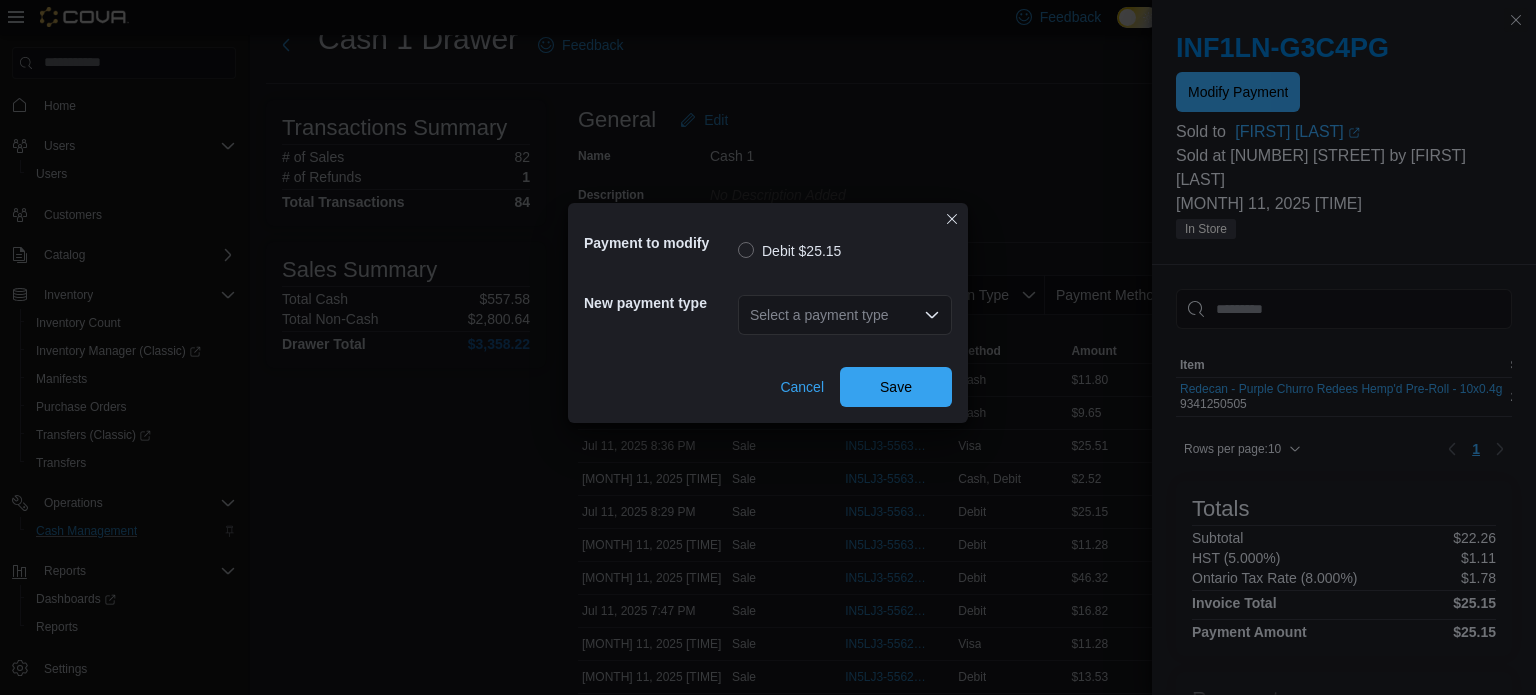 click on "Select a payment type" at bounding box center (845, 315) 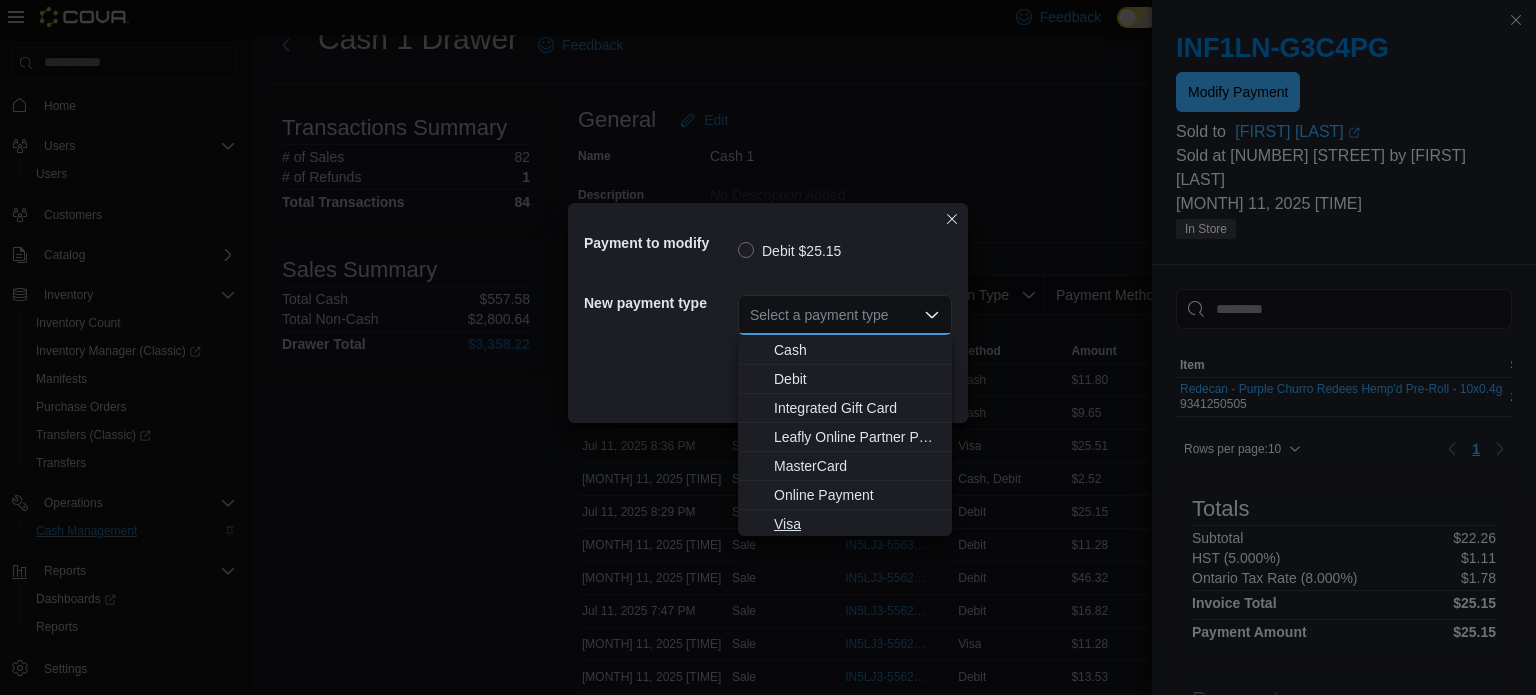 click on "Visa" at bounding box center [857, 524] 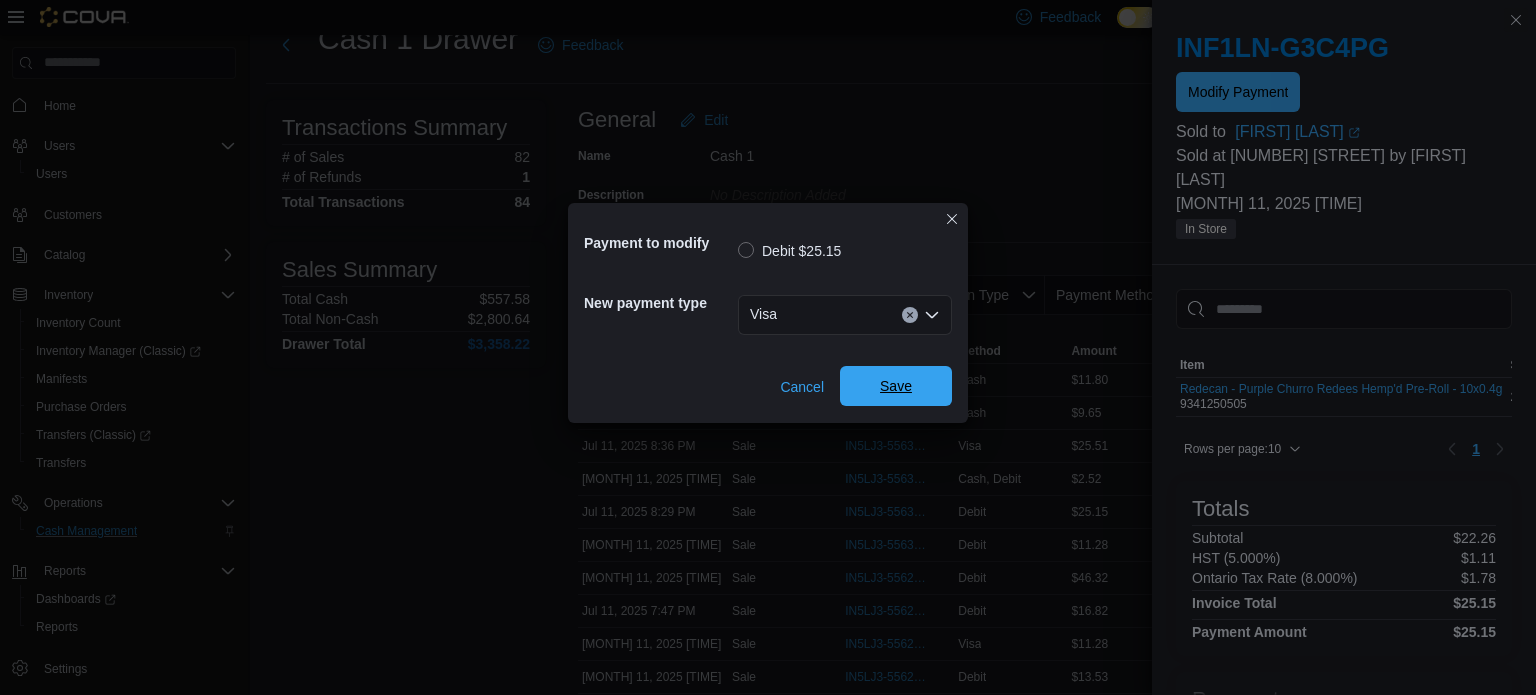 click on "Save" at bounding box center [896, 386] 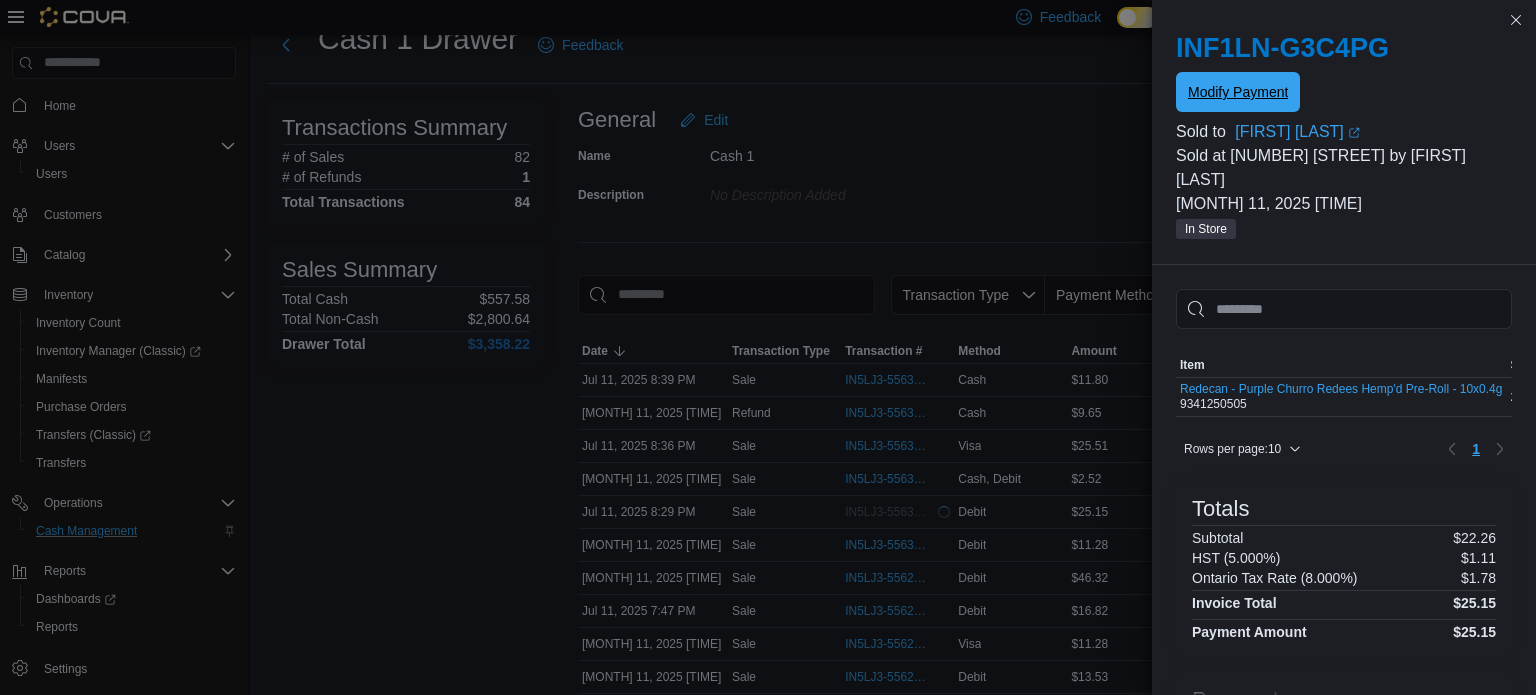 scroll, scrollTop: 0, scrollLeft: 0, axis: both 